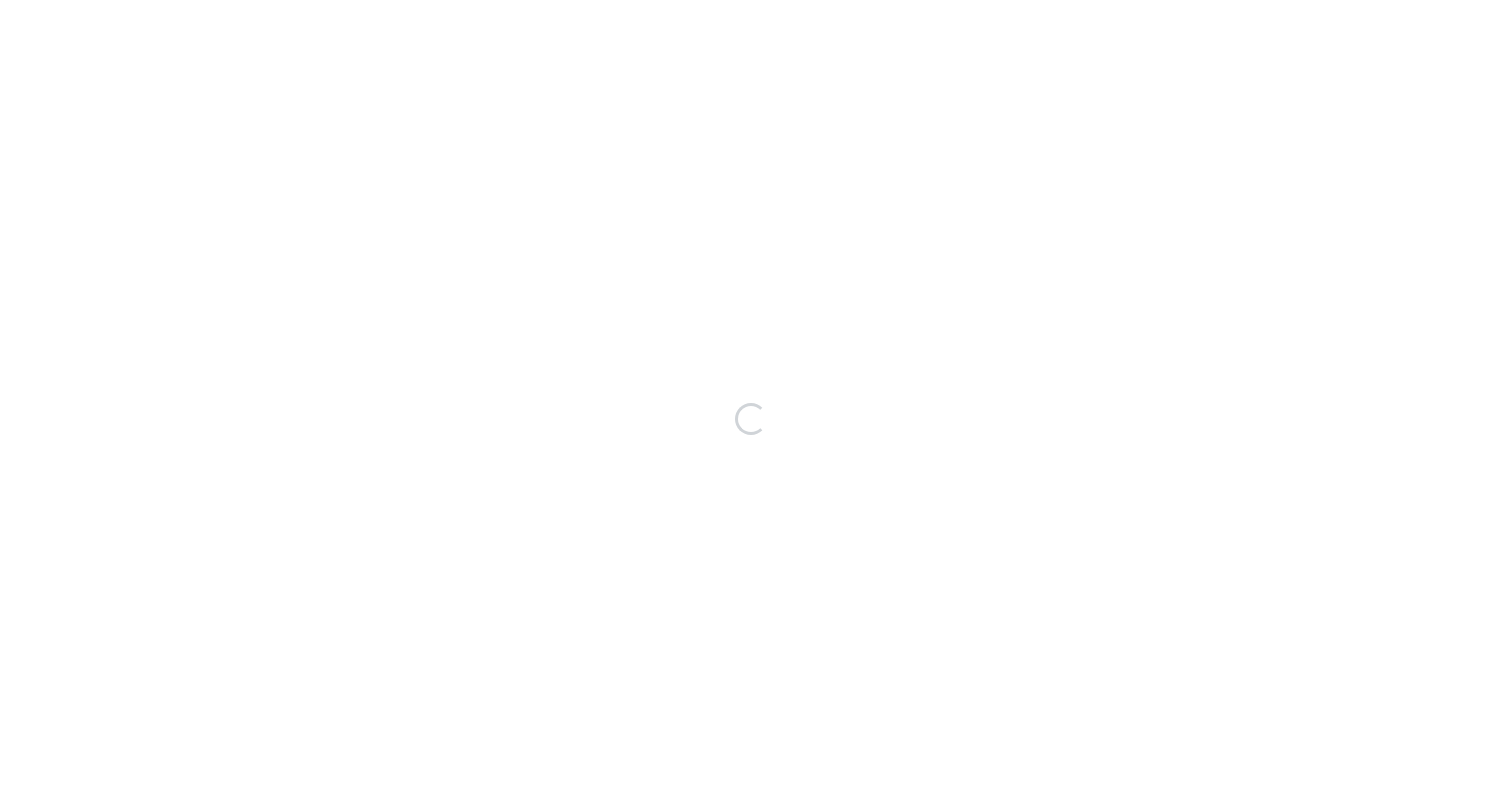scroll, scrollTop: 0, scrollLeft: 0, axis: both 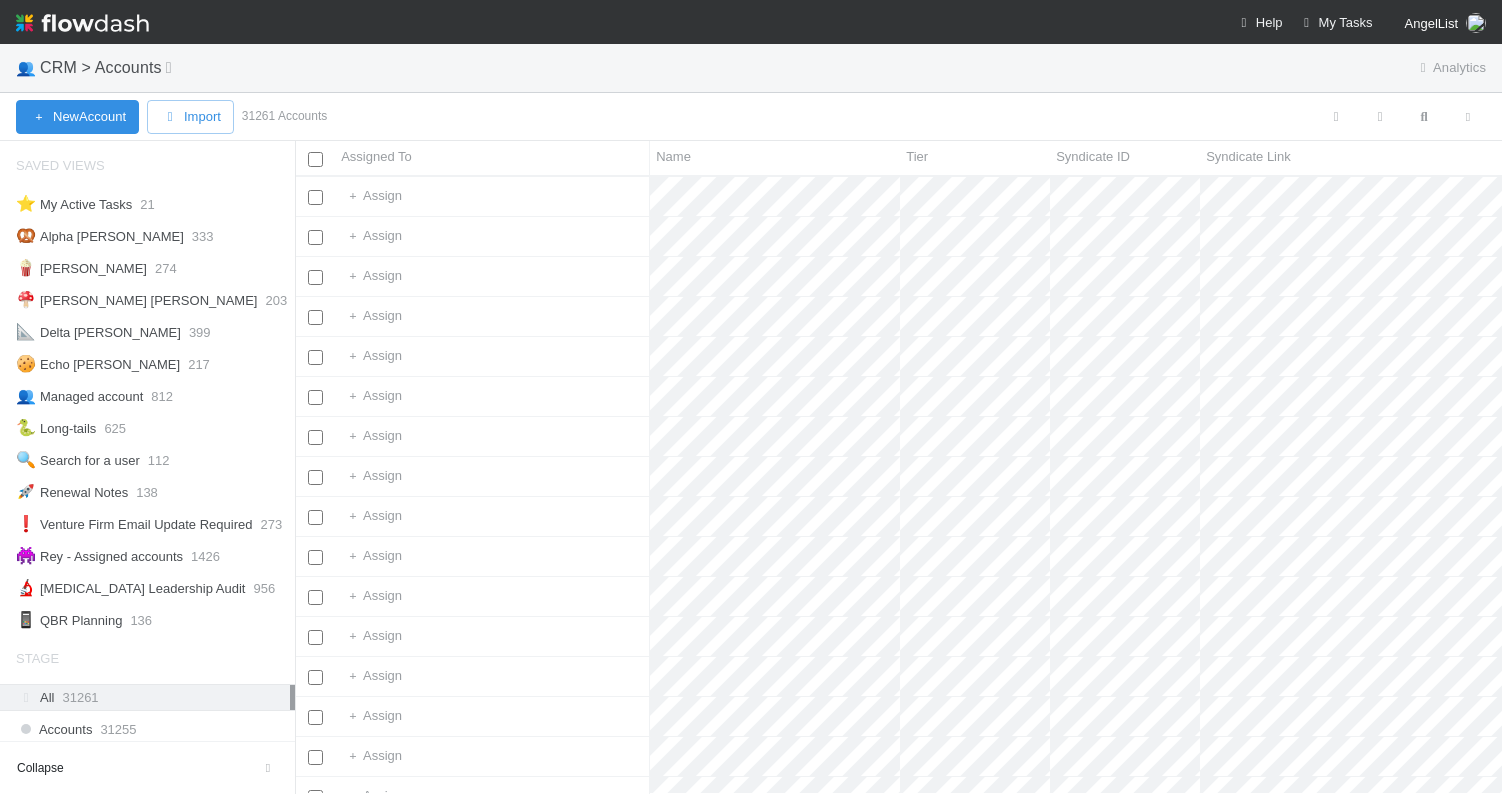 click on "👥 CRM > Accounts Analytics" at bounding box center (751, 68) 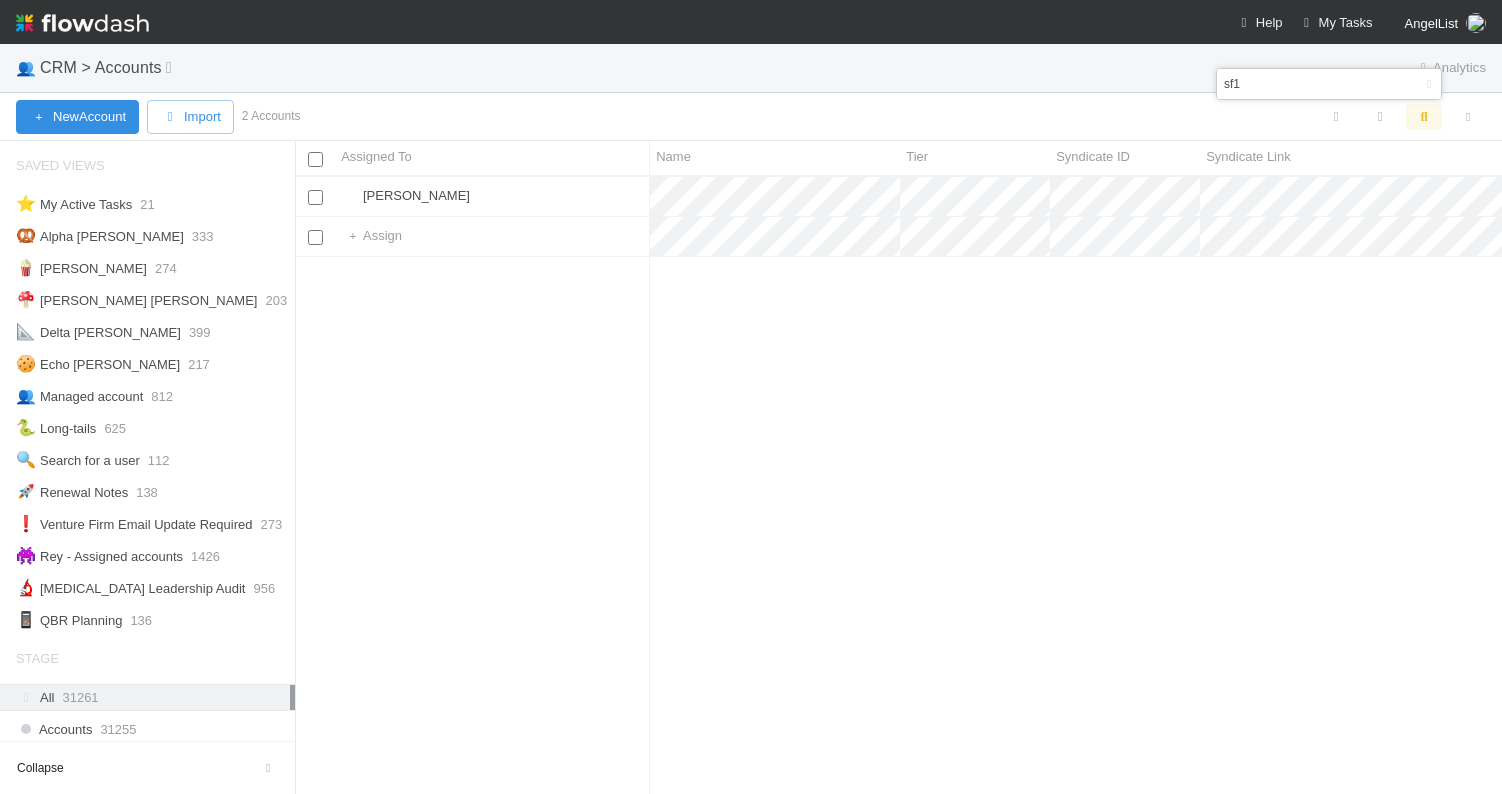 scroll, scrollTop: 0, scrollLeft: 1, axis: horizontal 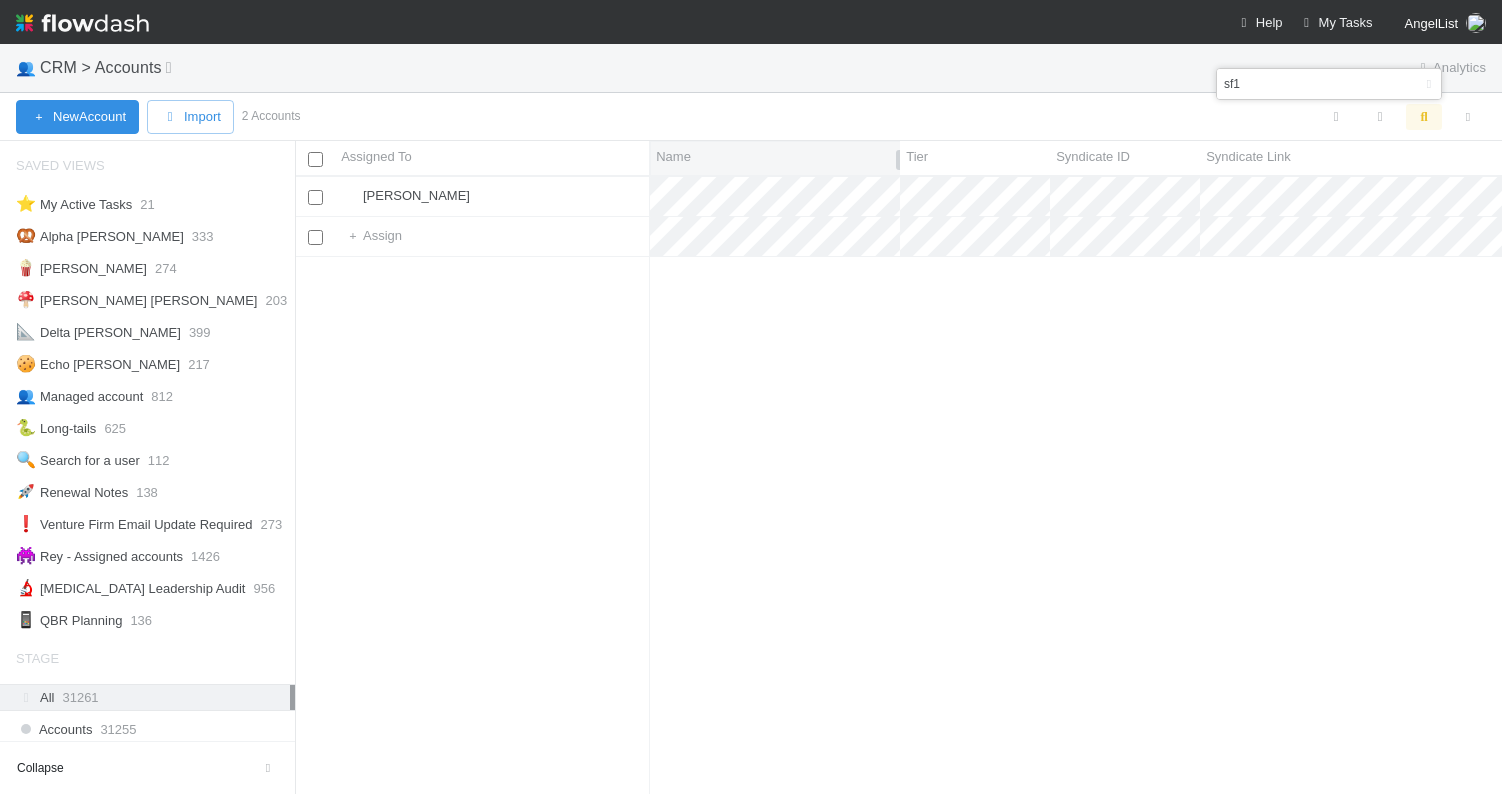 type on "sf1" 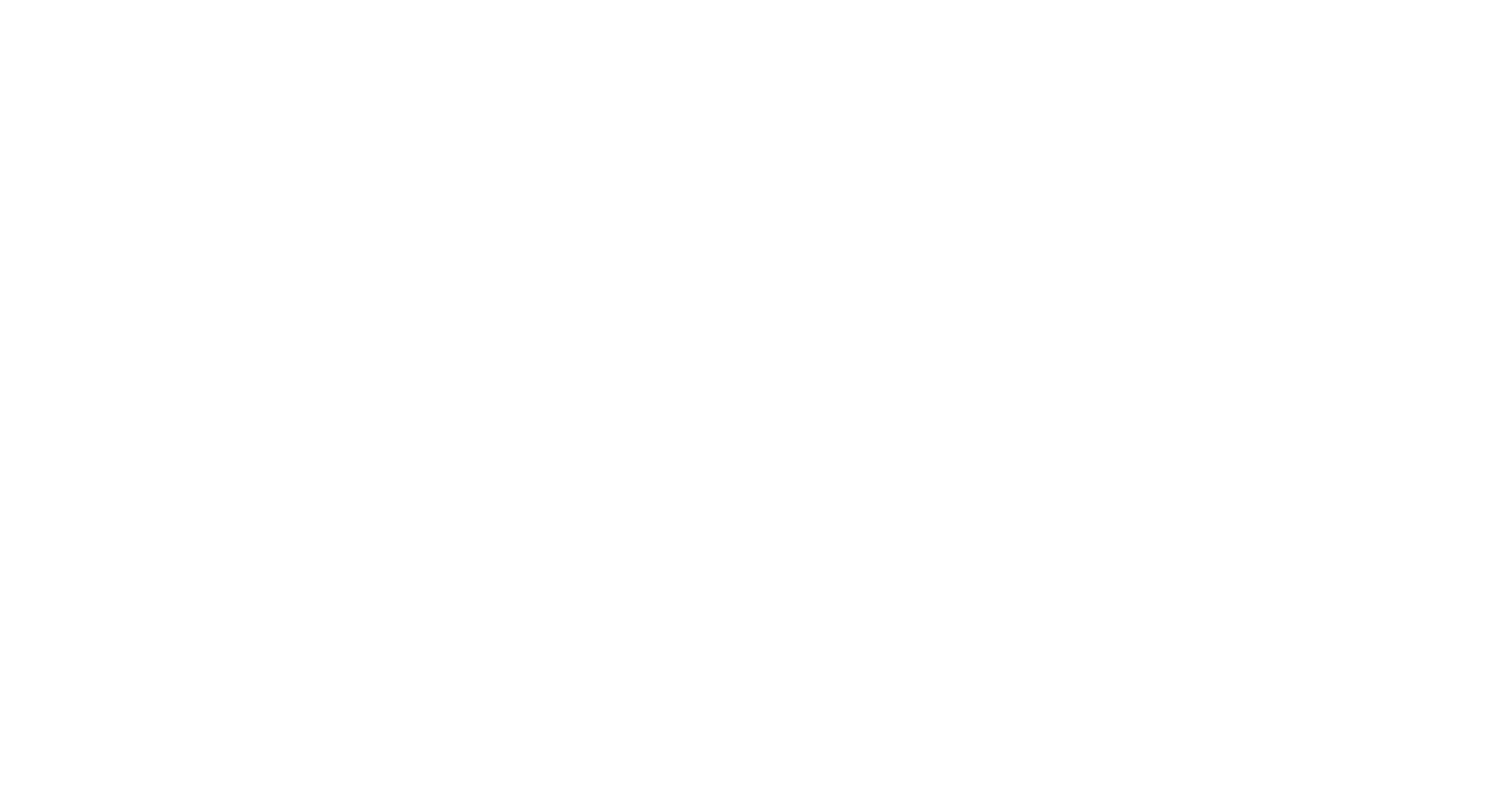 scroll, scrollTop: 0, scrollLeft: 0, axis: both 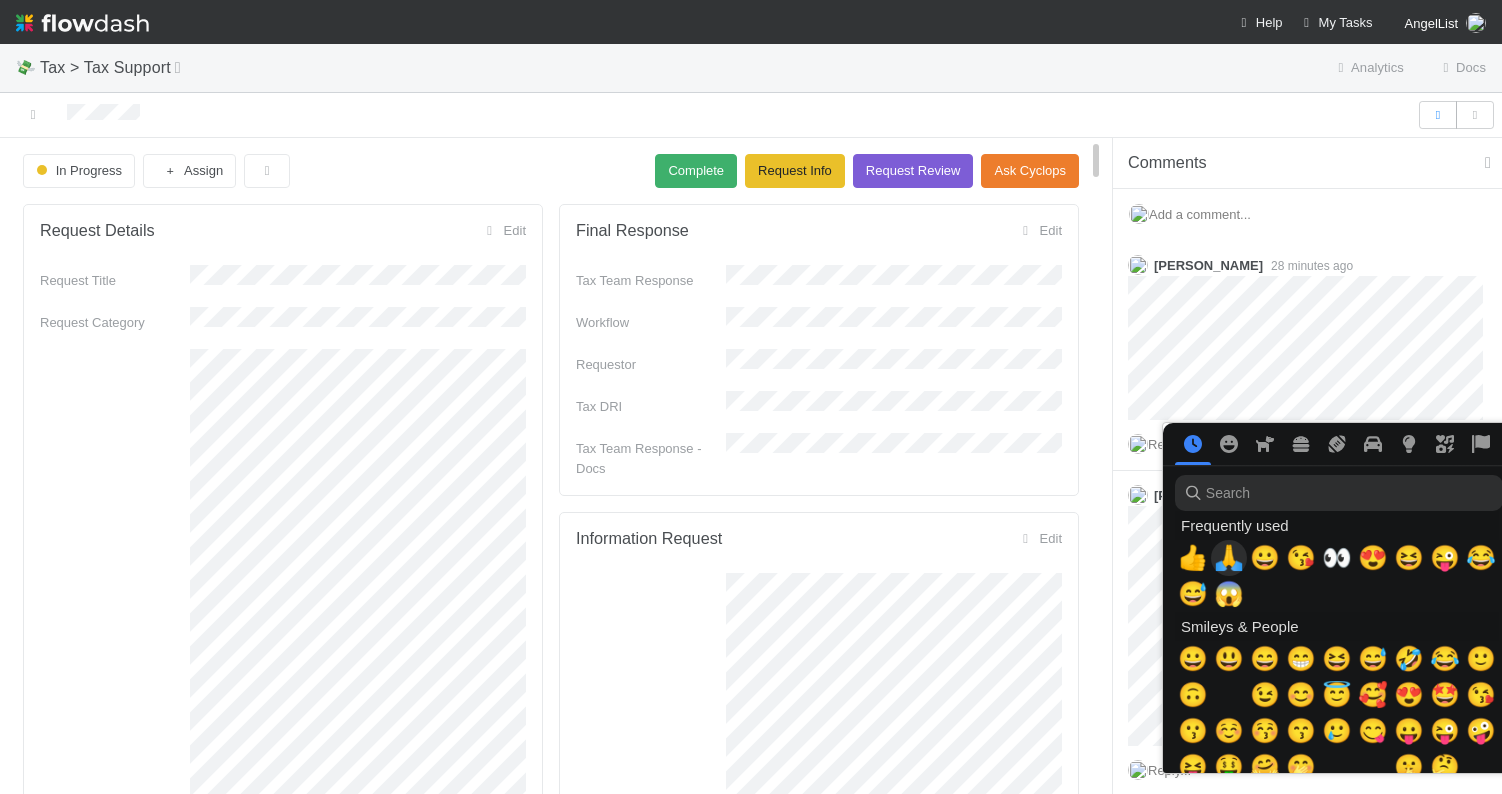 click on "🙏" at bounding box center (1229, 558) 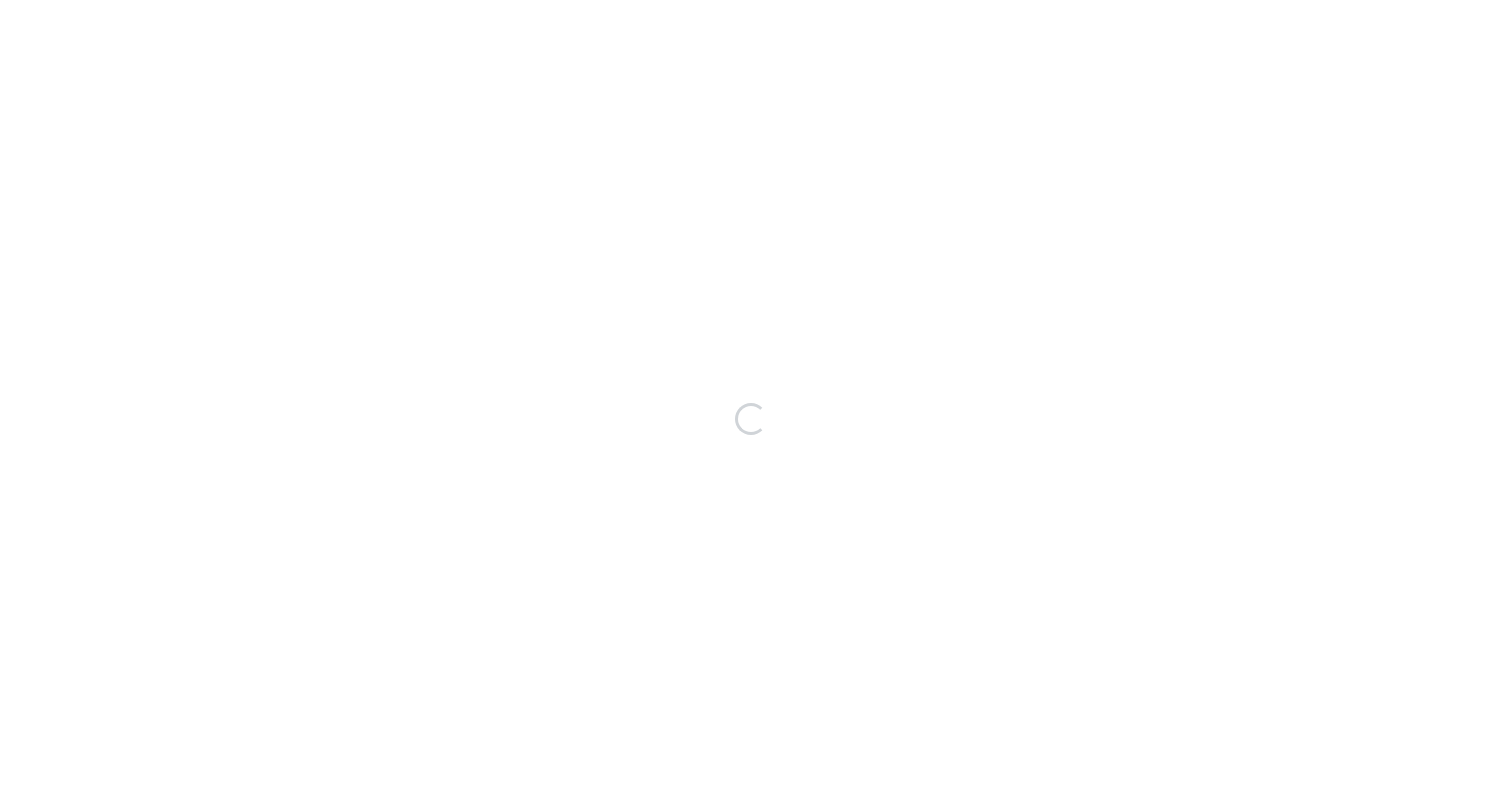 scroll, scrollTop: 0, scrollLeft: 0, axis: both 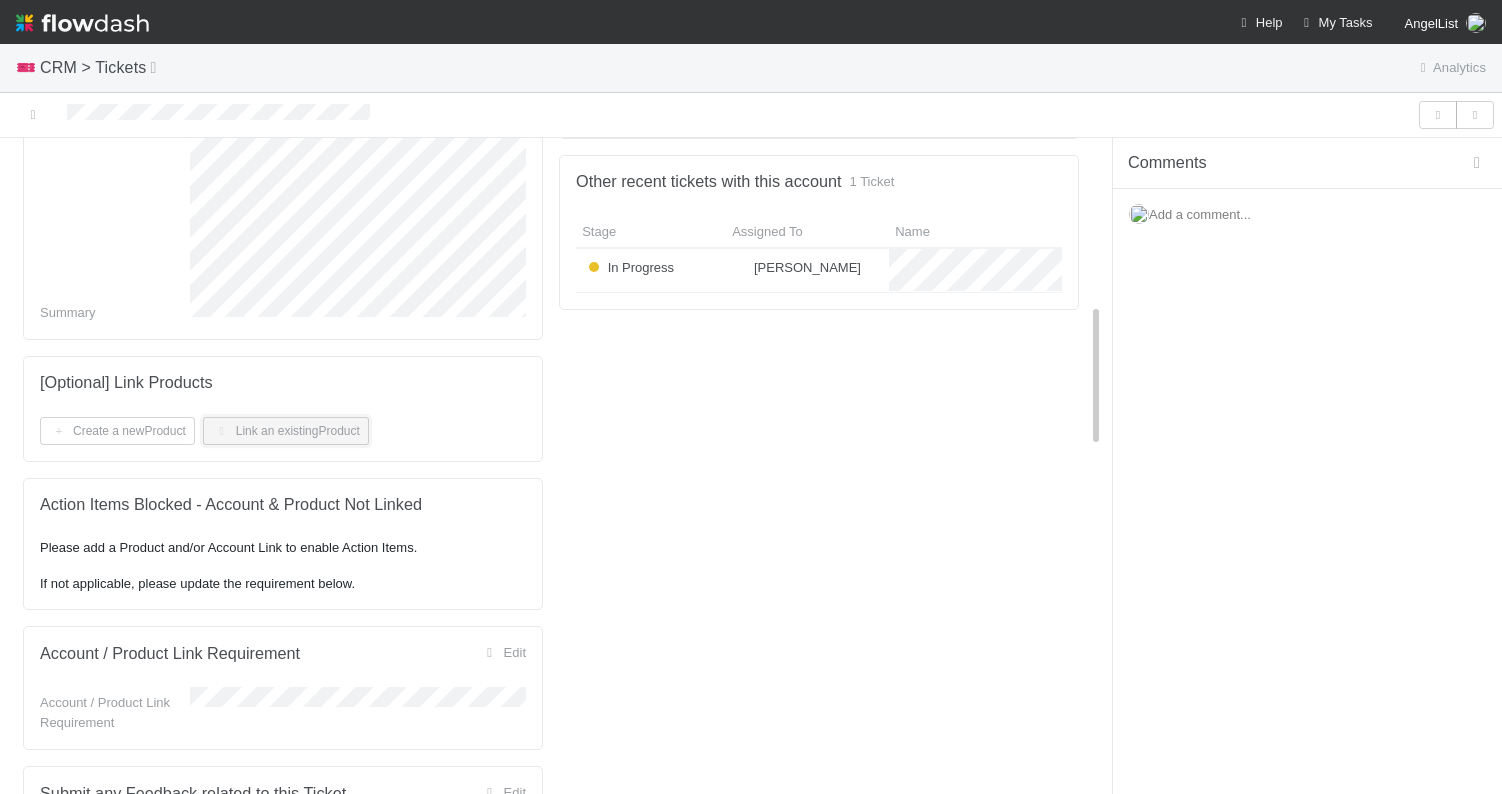click on "Link an existing  Product" at bounding box center [286, 431] 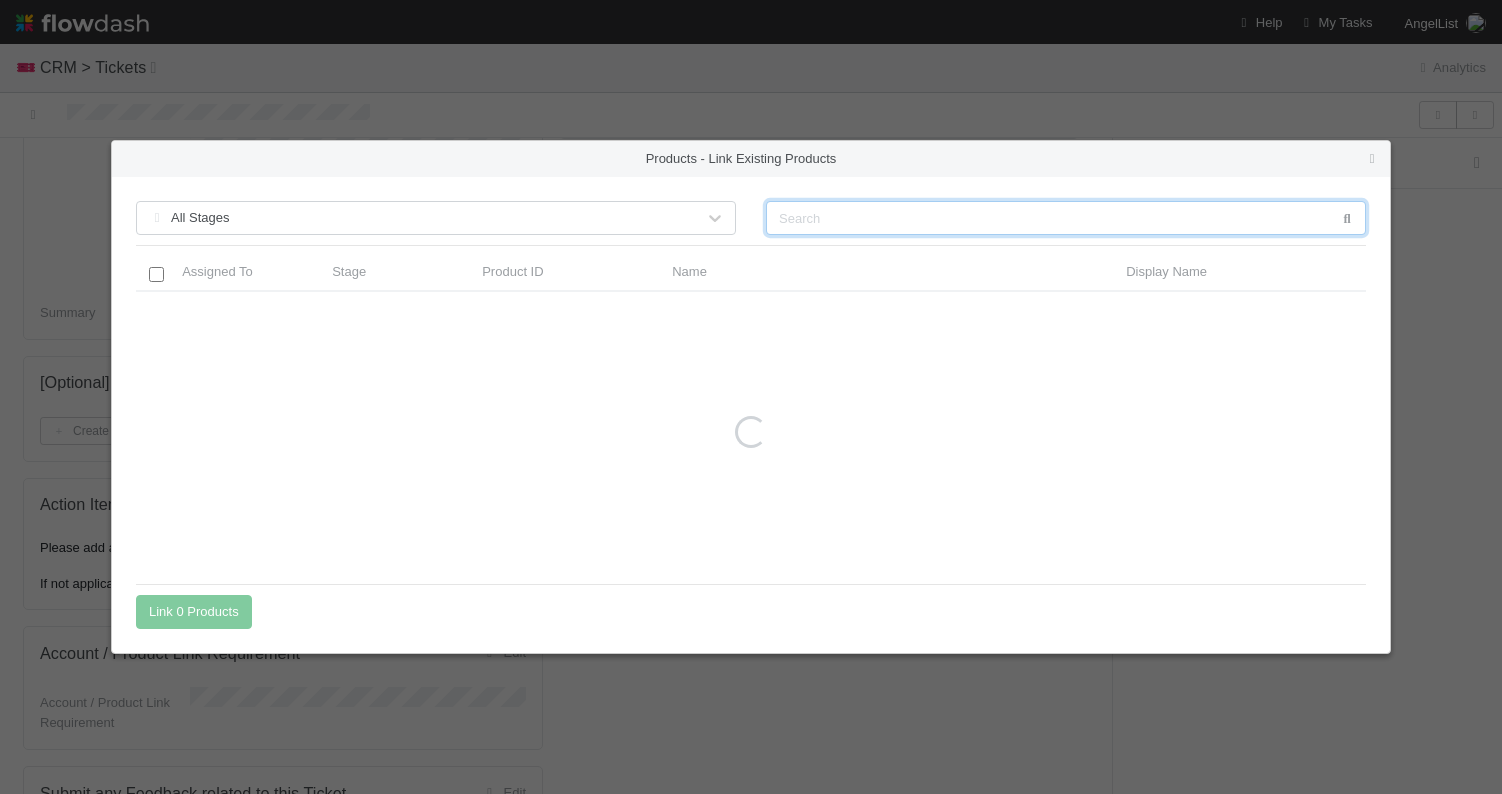 click at bounding box center [1066, 218] 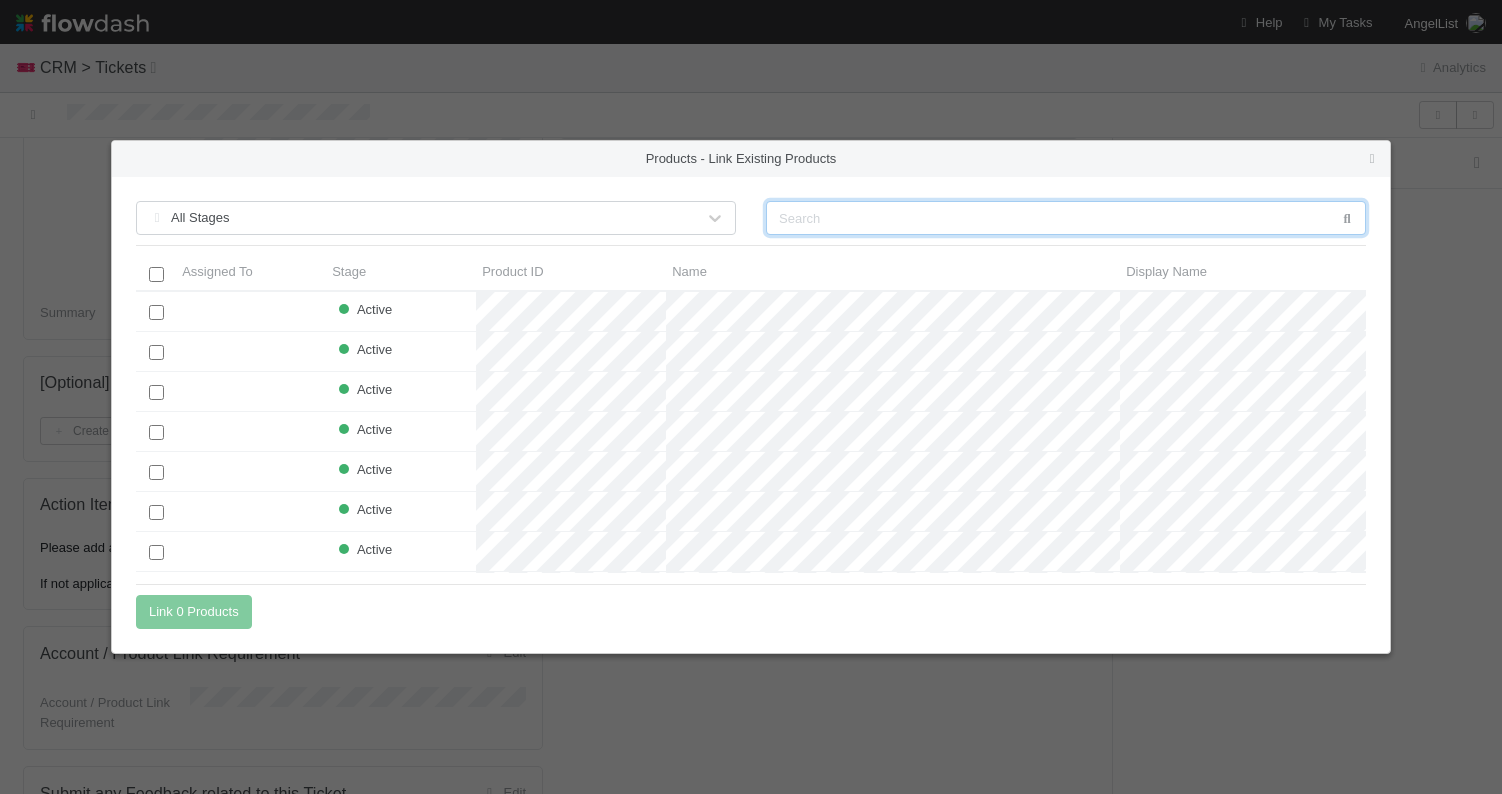 scroll, scrollTop: 1, scrollLeft: 1, axis: both 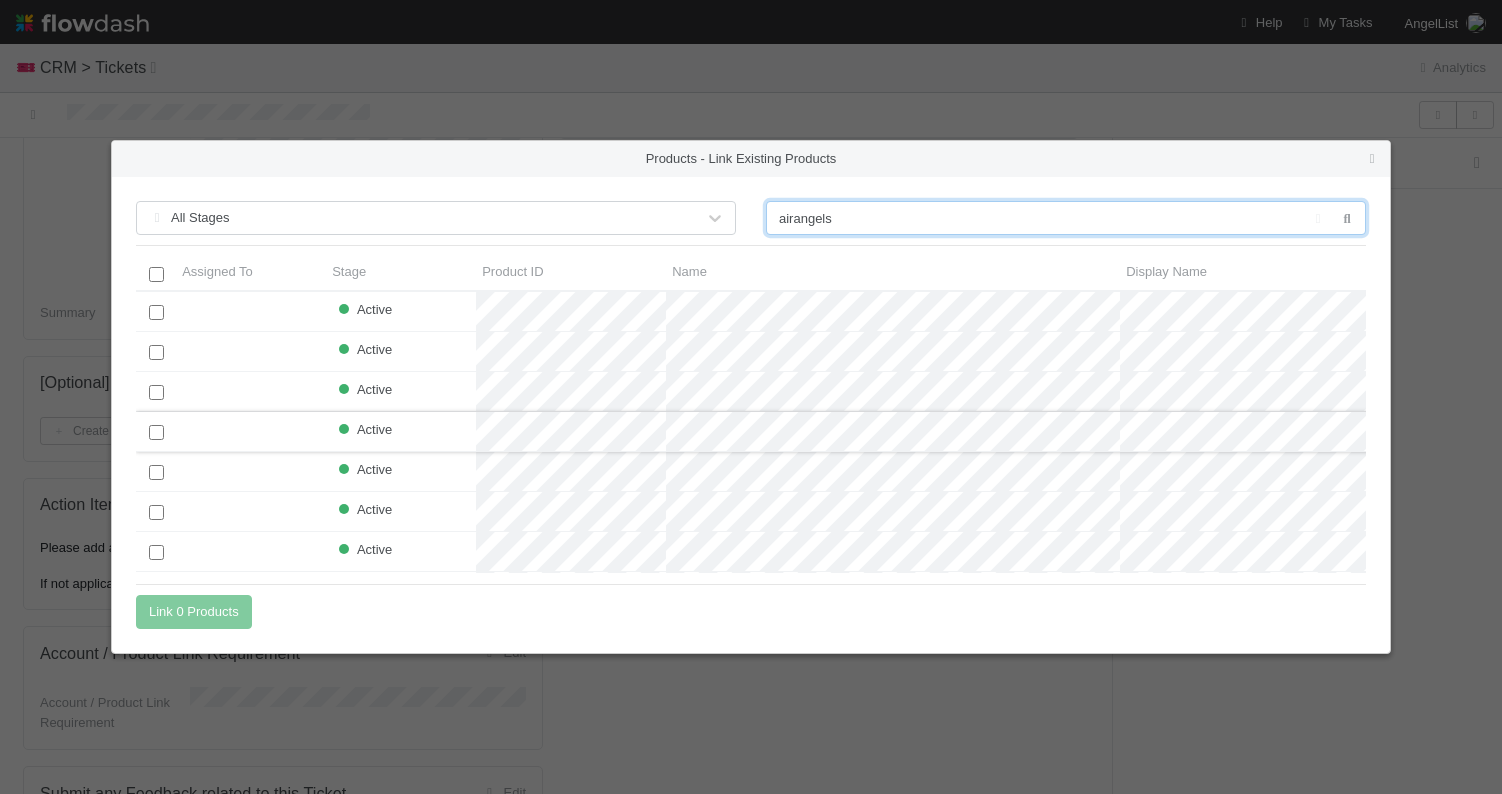 type on "airangels" 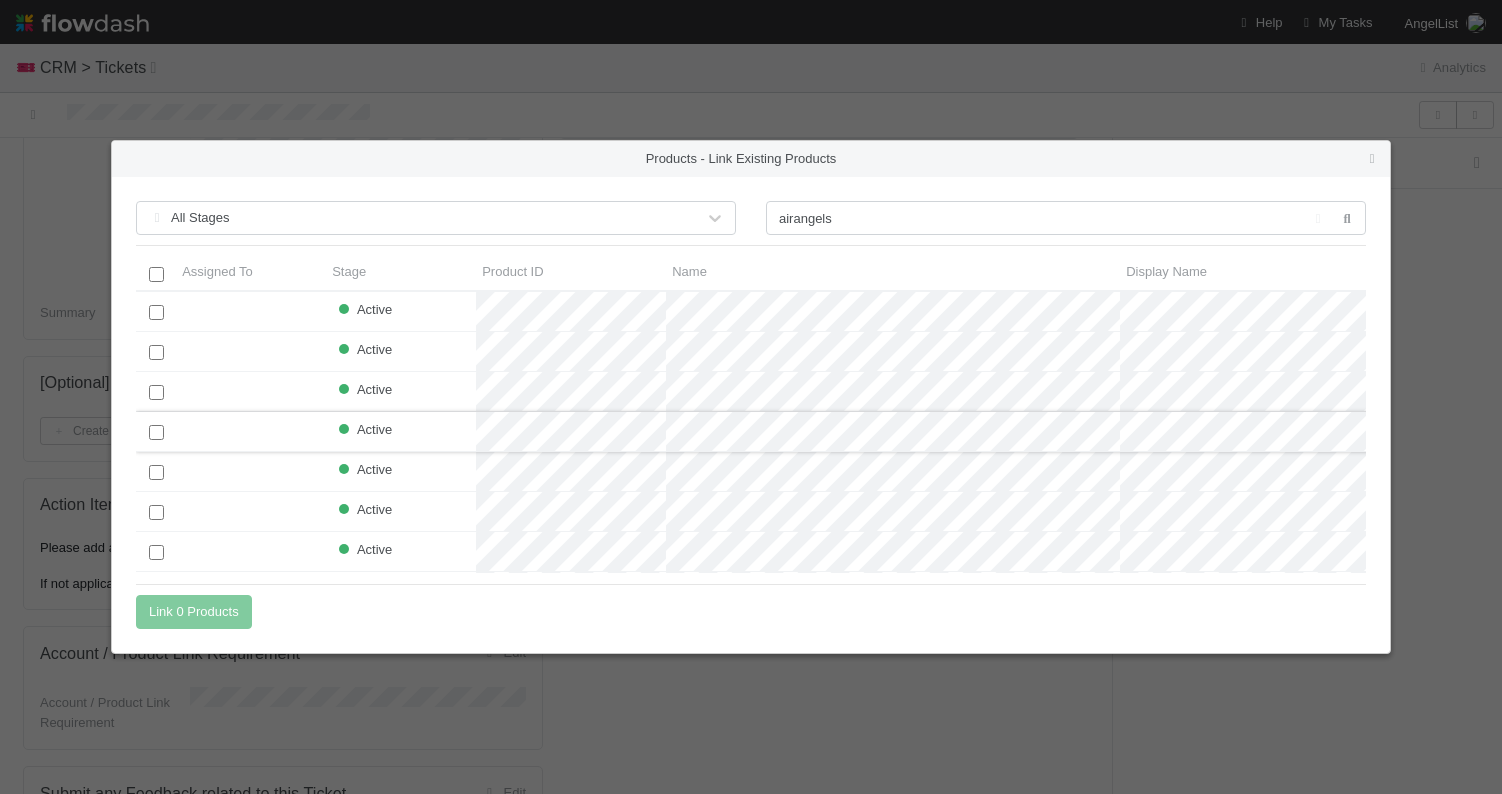 click at bounding box center [156, 431] 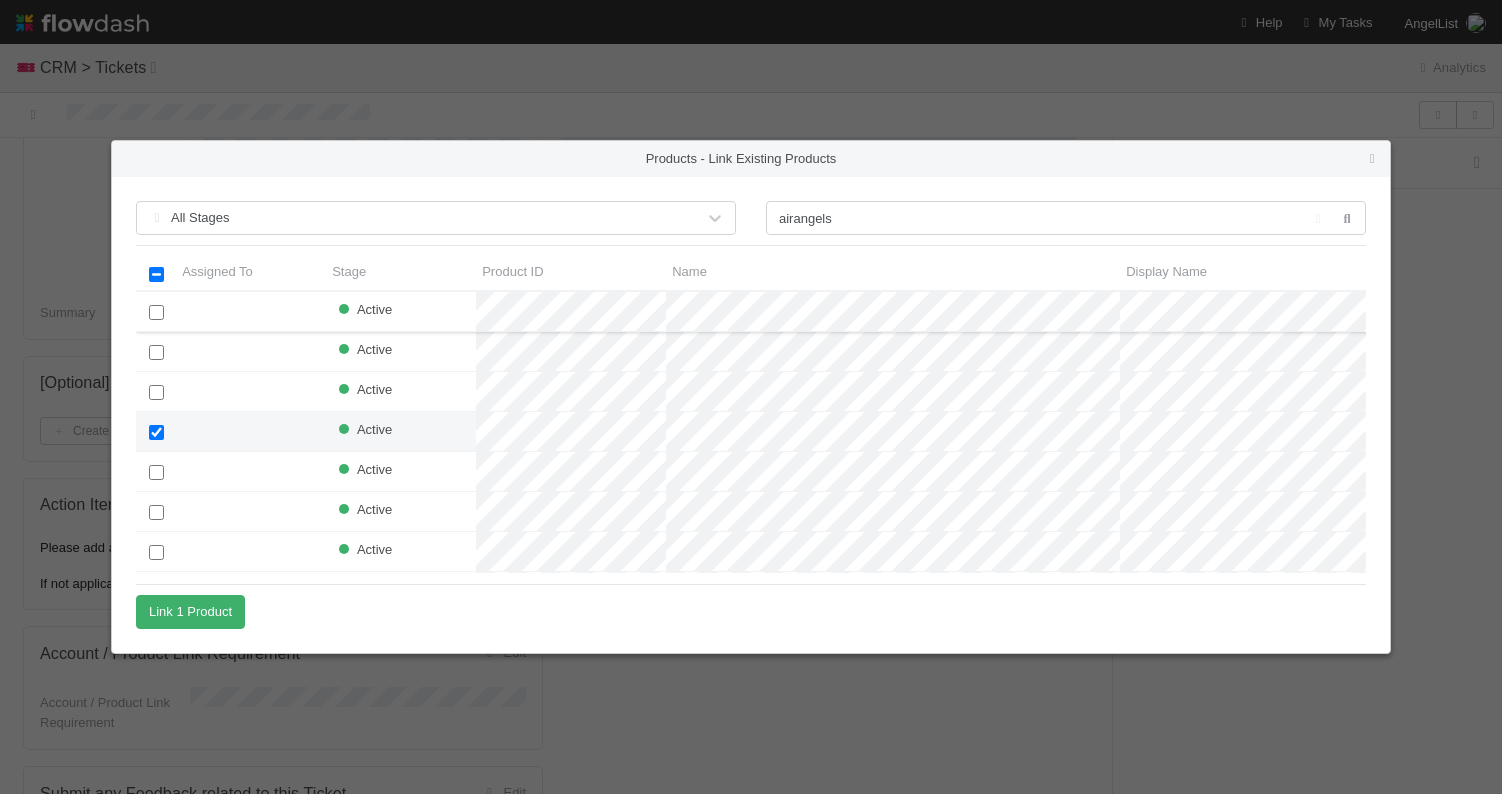 click at bounding box center [156, 312] 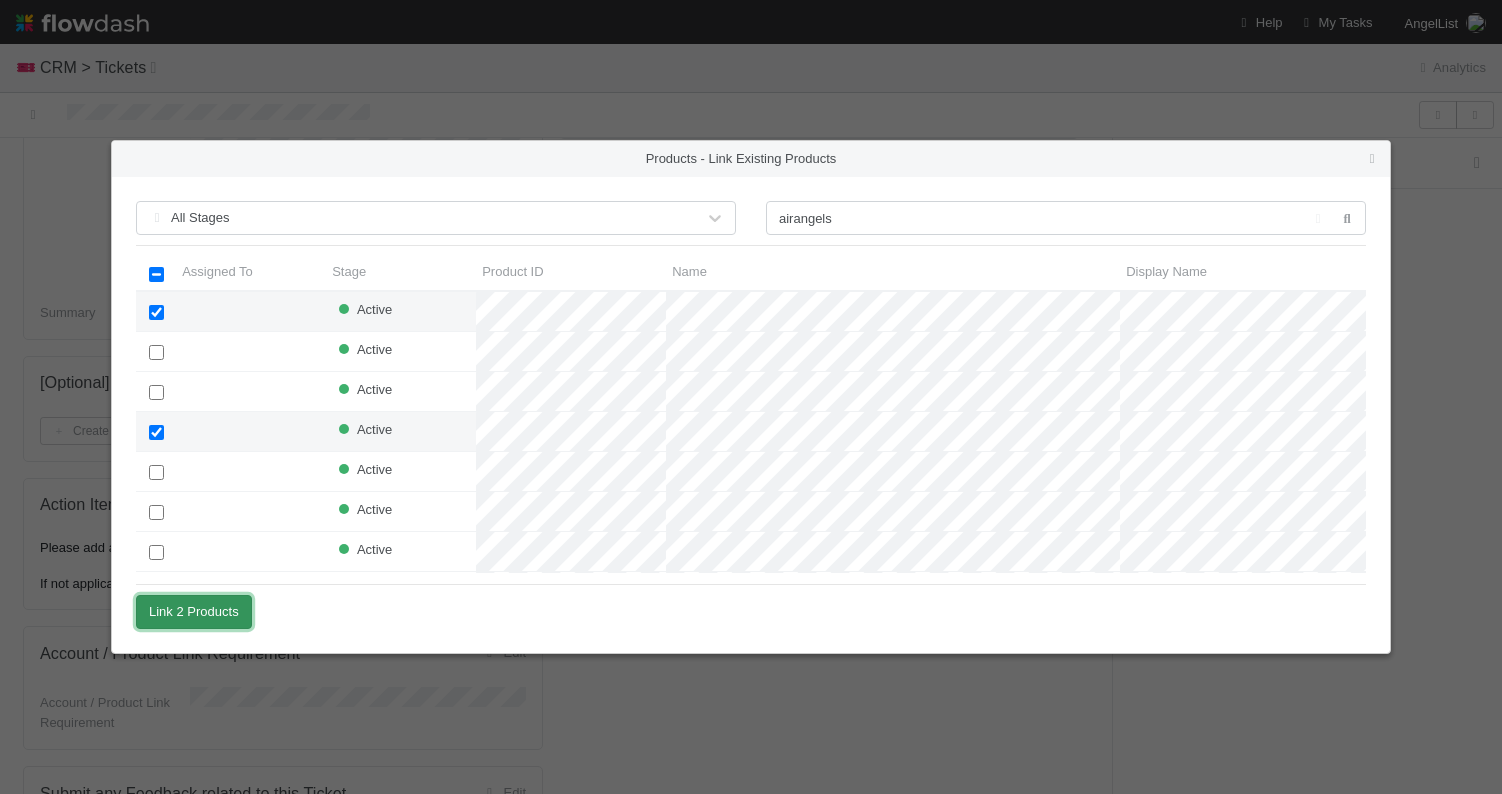 click on "Link   2 Products" at bounding box center [194, 612] 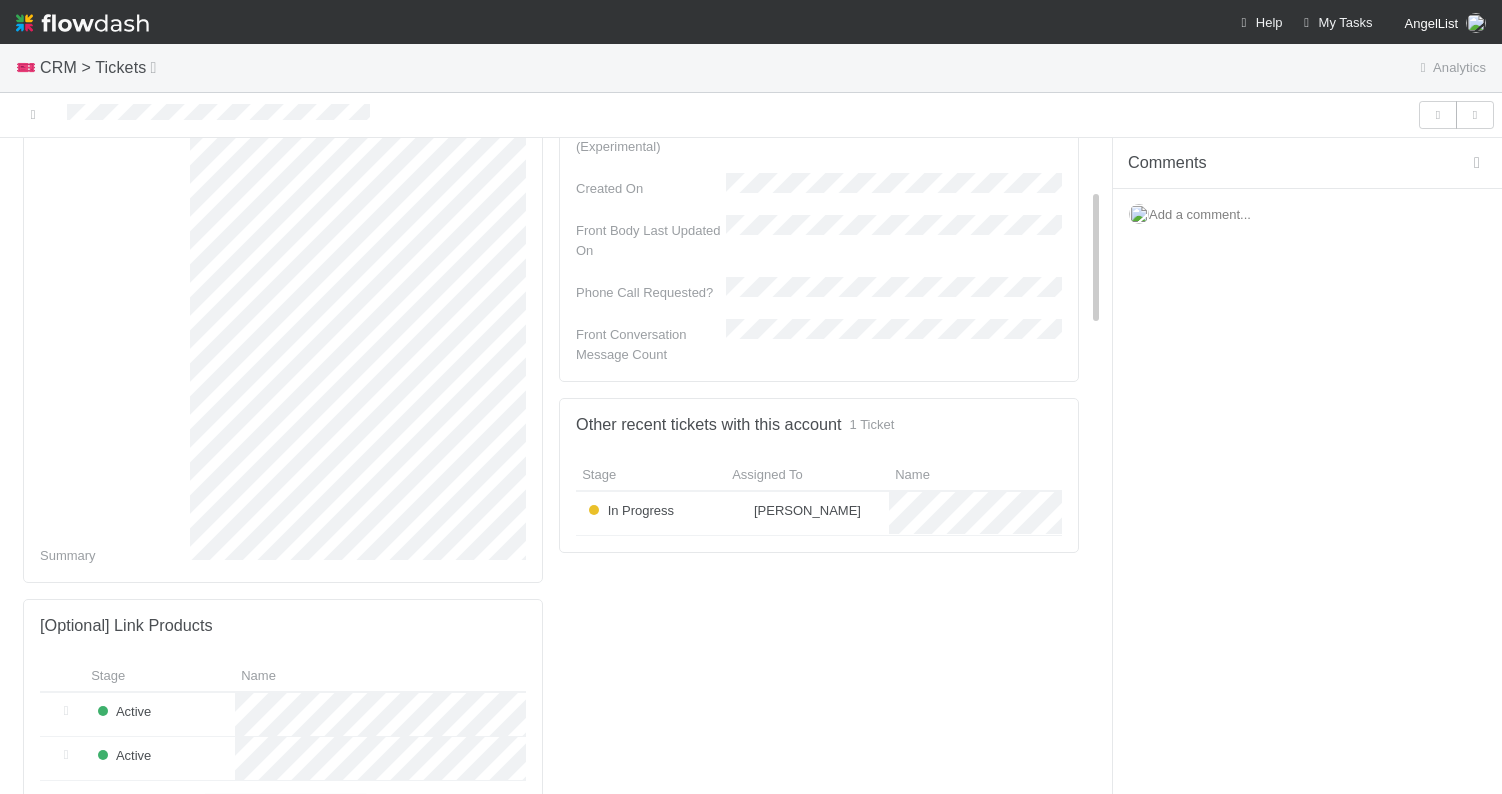 scroll, scrollTop: 0, scrollLeft: 0, axis: both 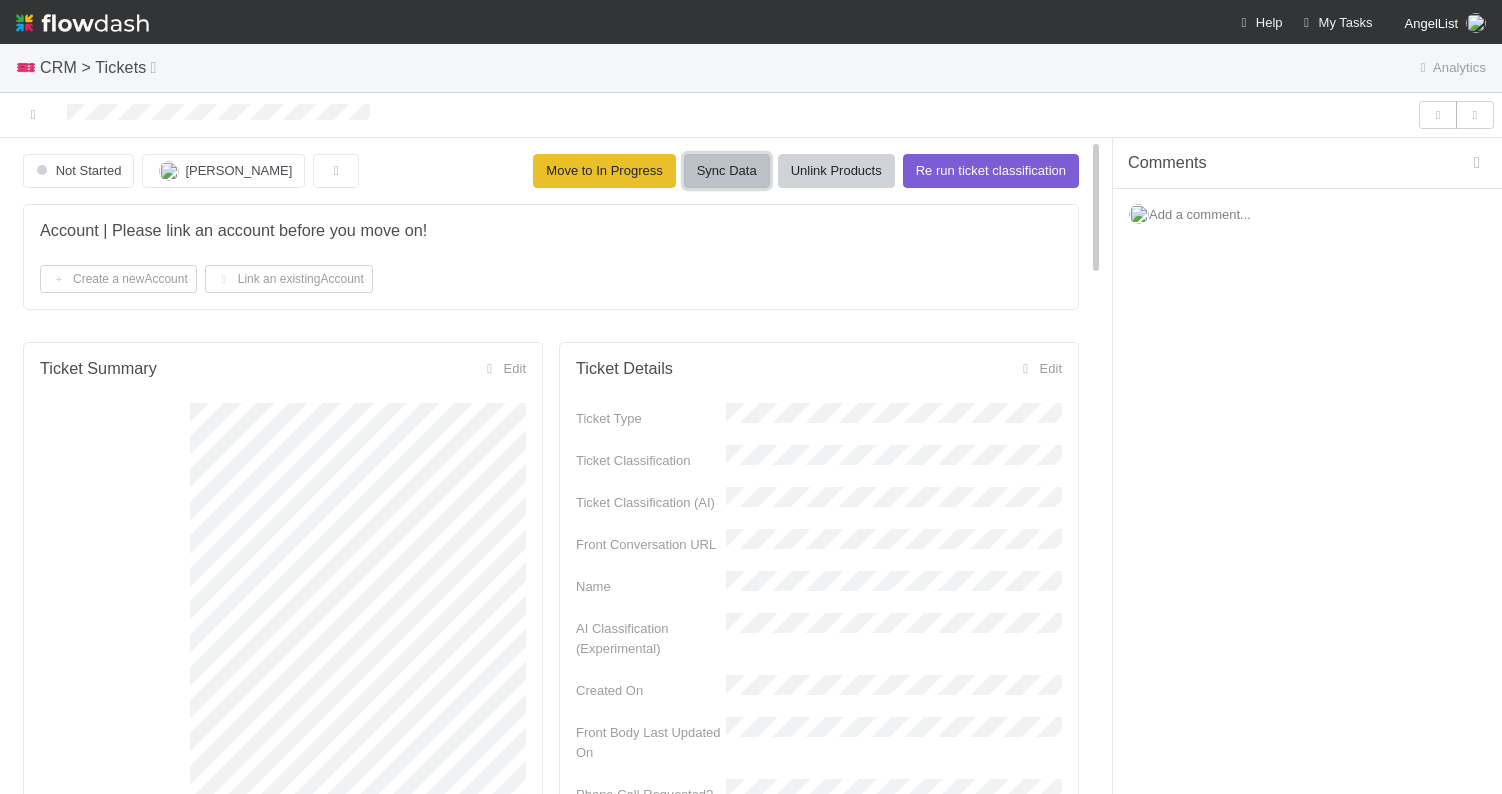 click on "Sync Data" at bounding box center (727, 171) 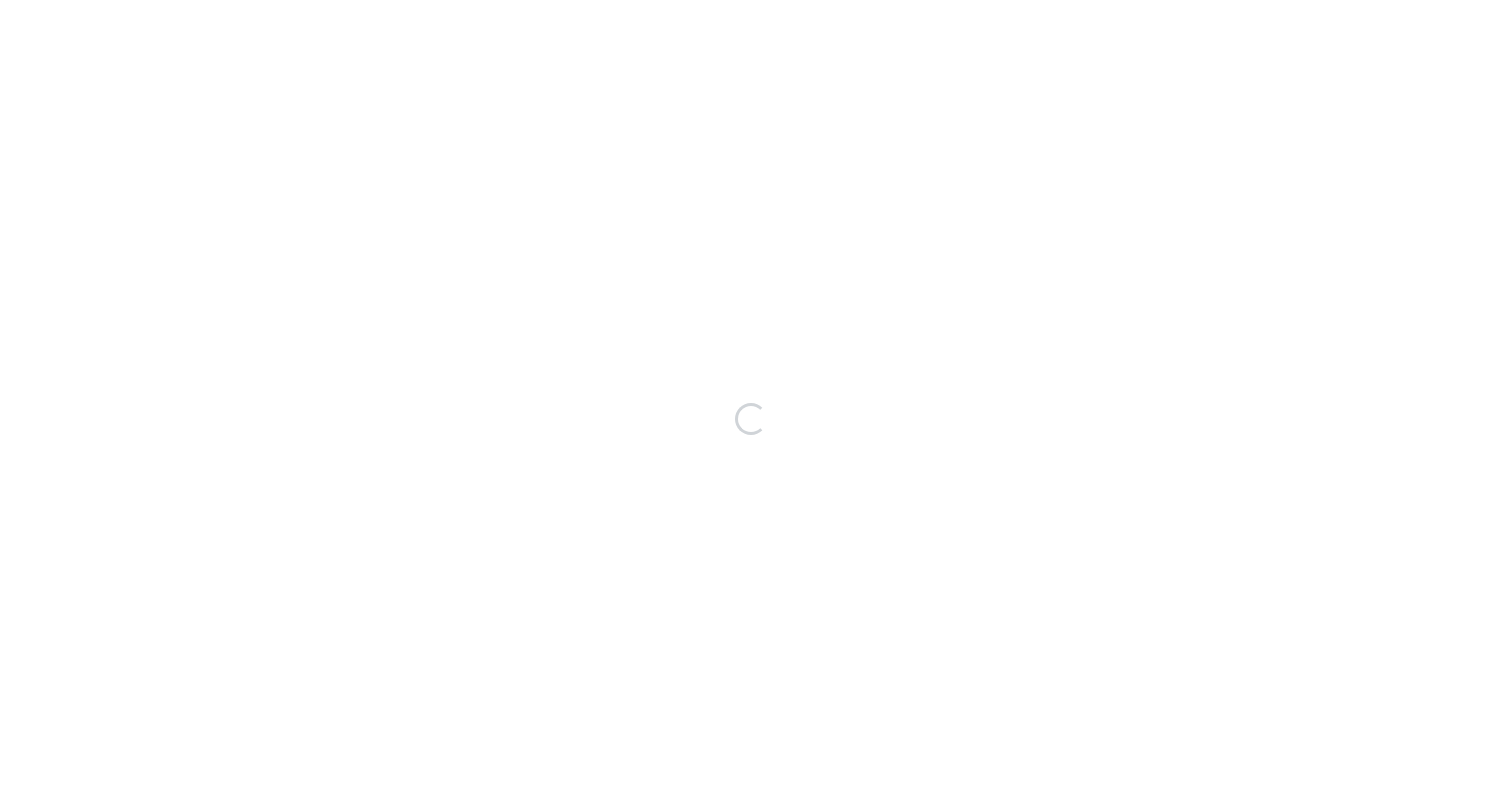 scroll, scrollTop: 0, scrollLeft: 0, axis: both 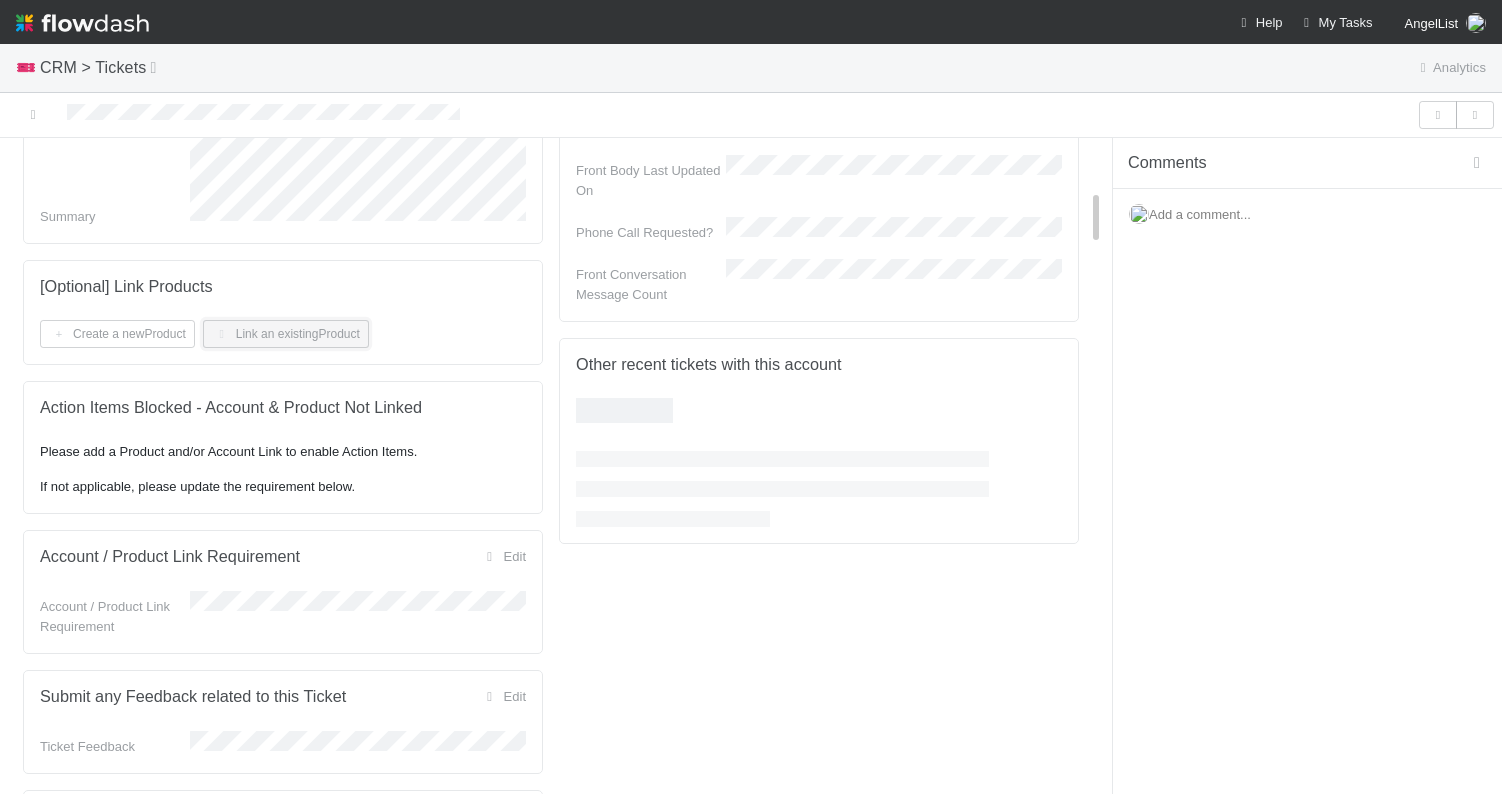 click on "Link an existing  Product" at bounding box center (286, 334) 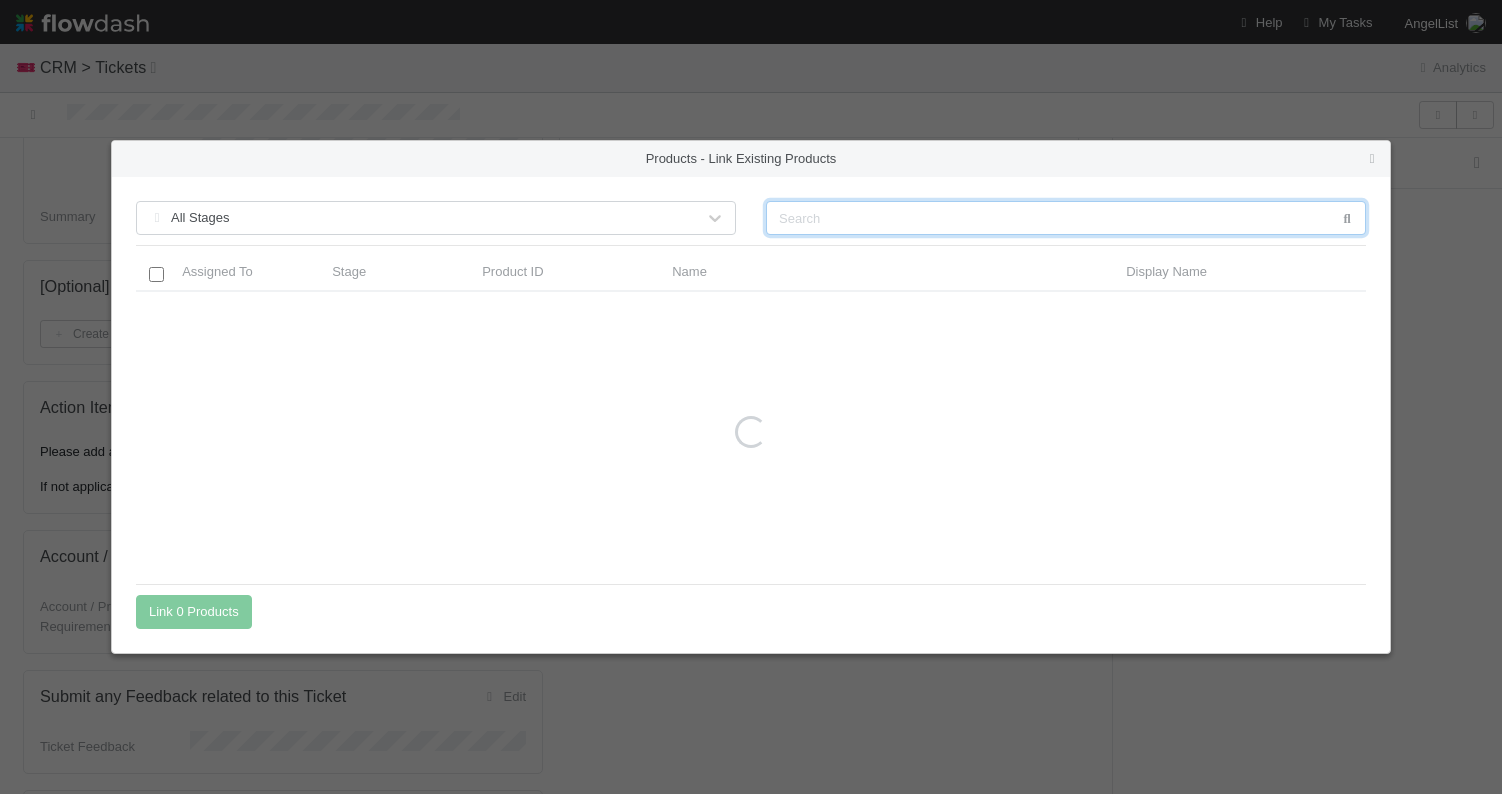 click at bounding box center [1066, 218] 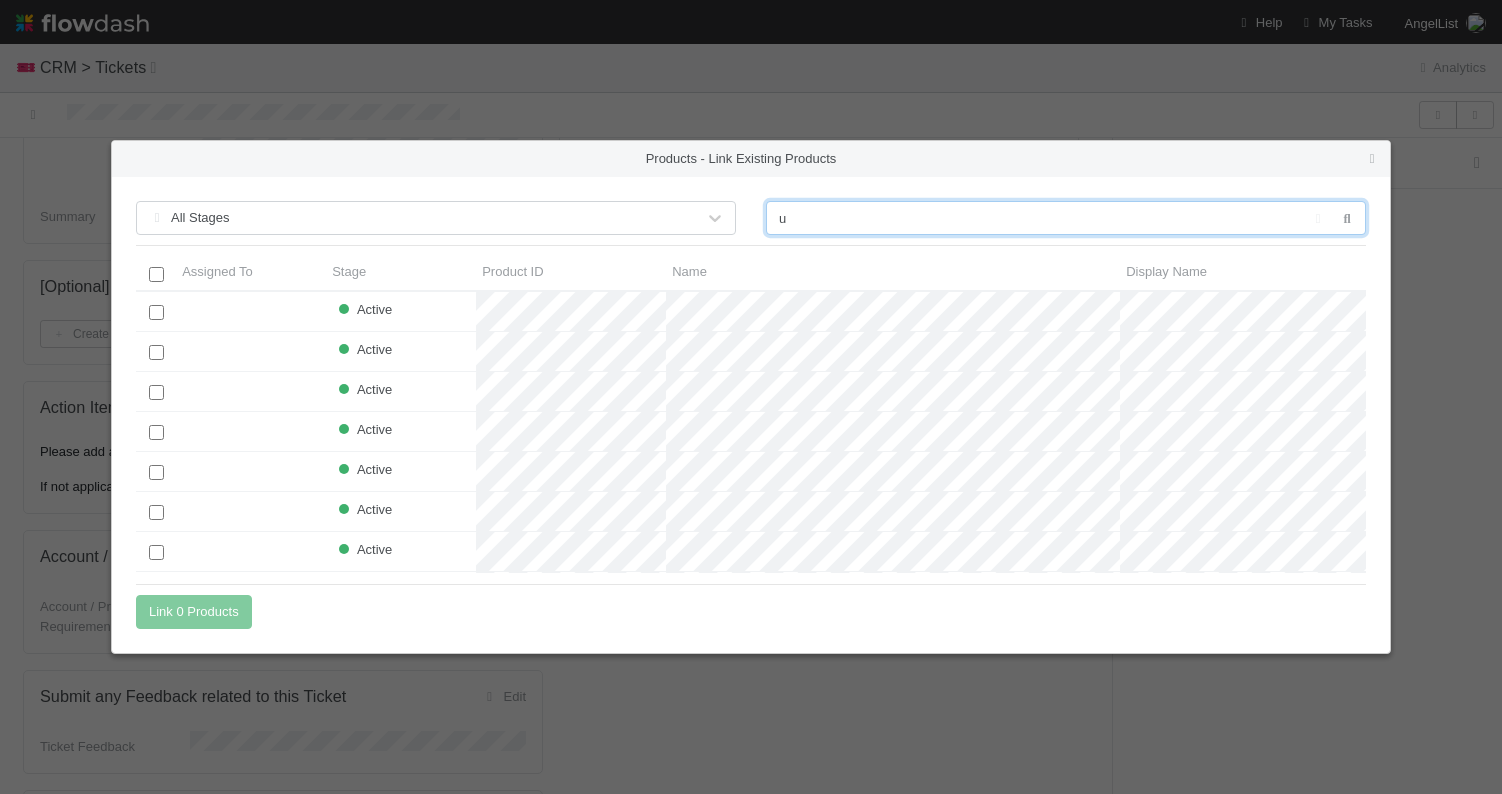 scroll, scrollTop: 1, scrollLeft: 1, axis: both 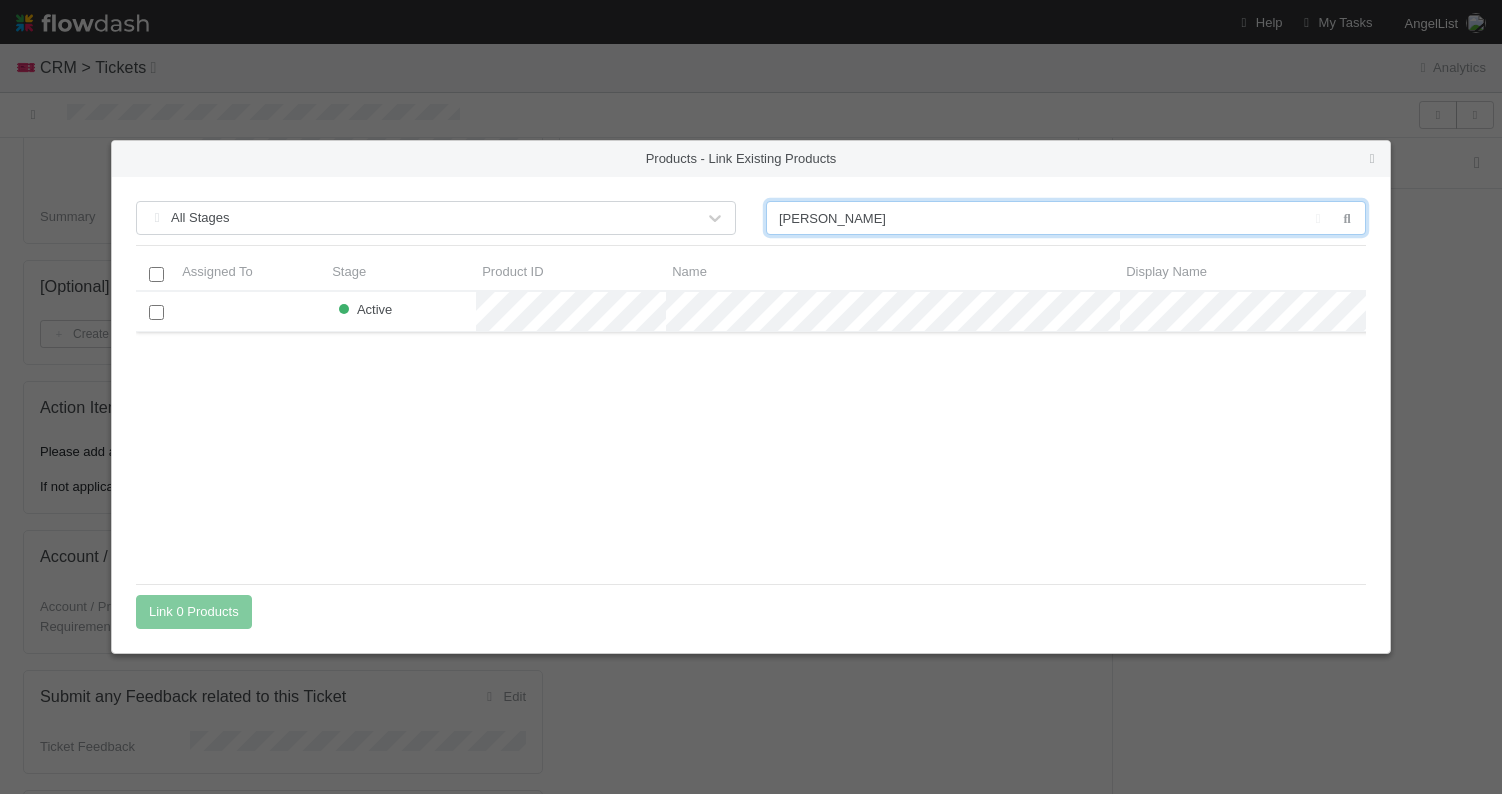 type on "julian-aa" 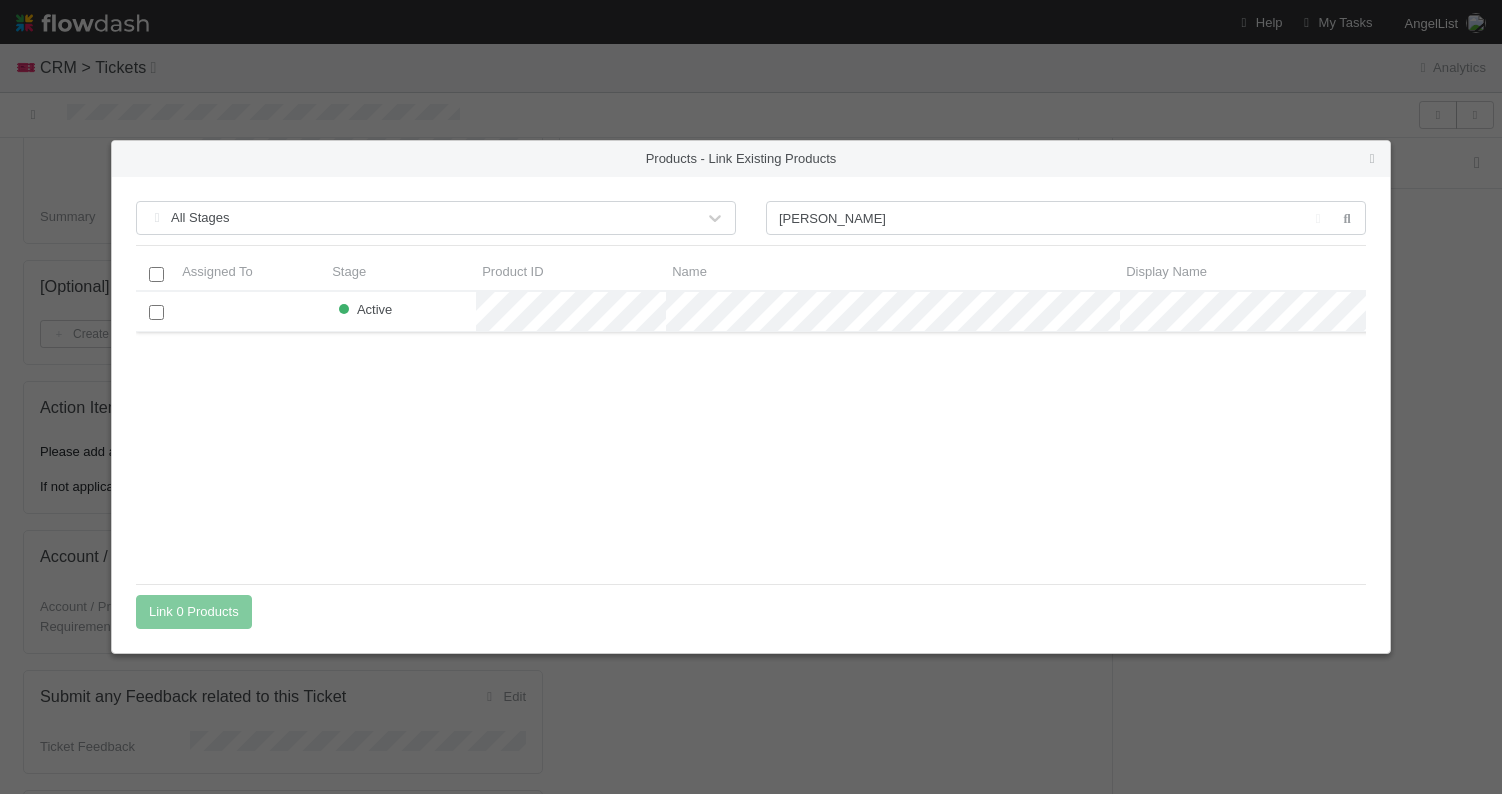 click at bounding box center (156, 312) 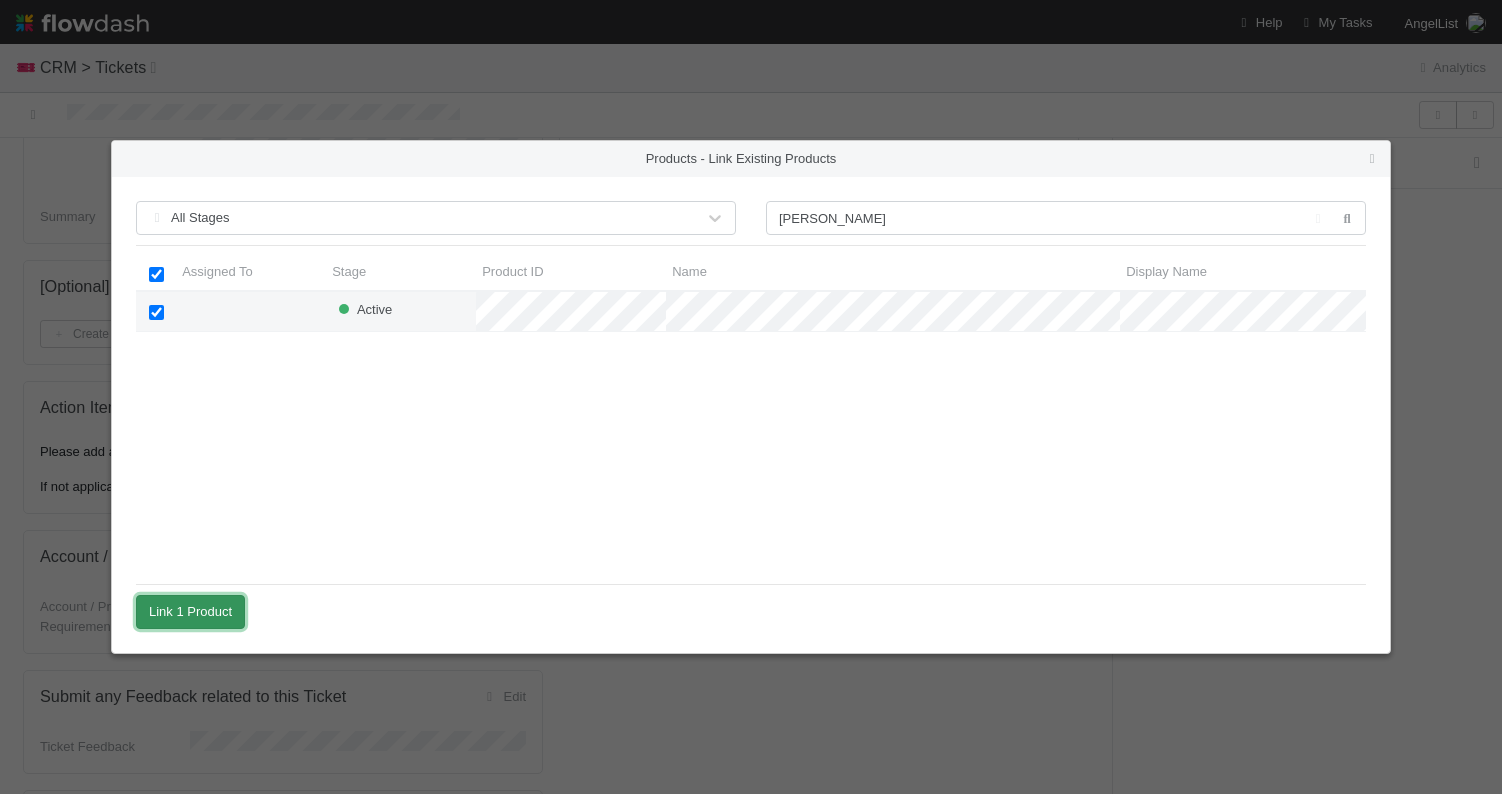 click on "Link   1 Product" at bounding box center (190, 612) 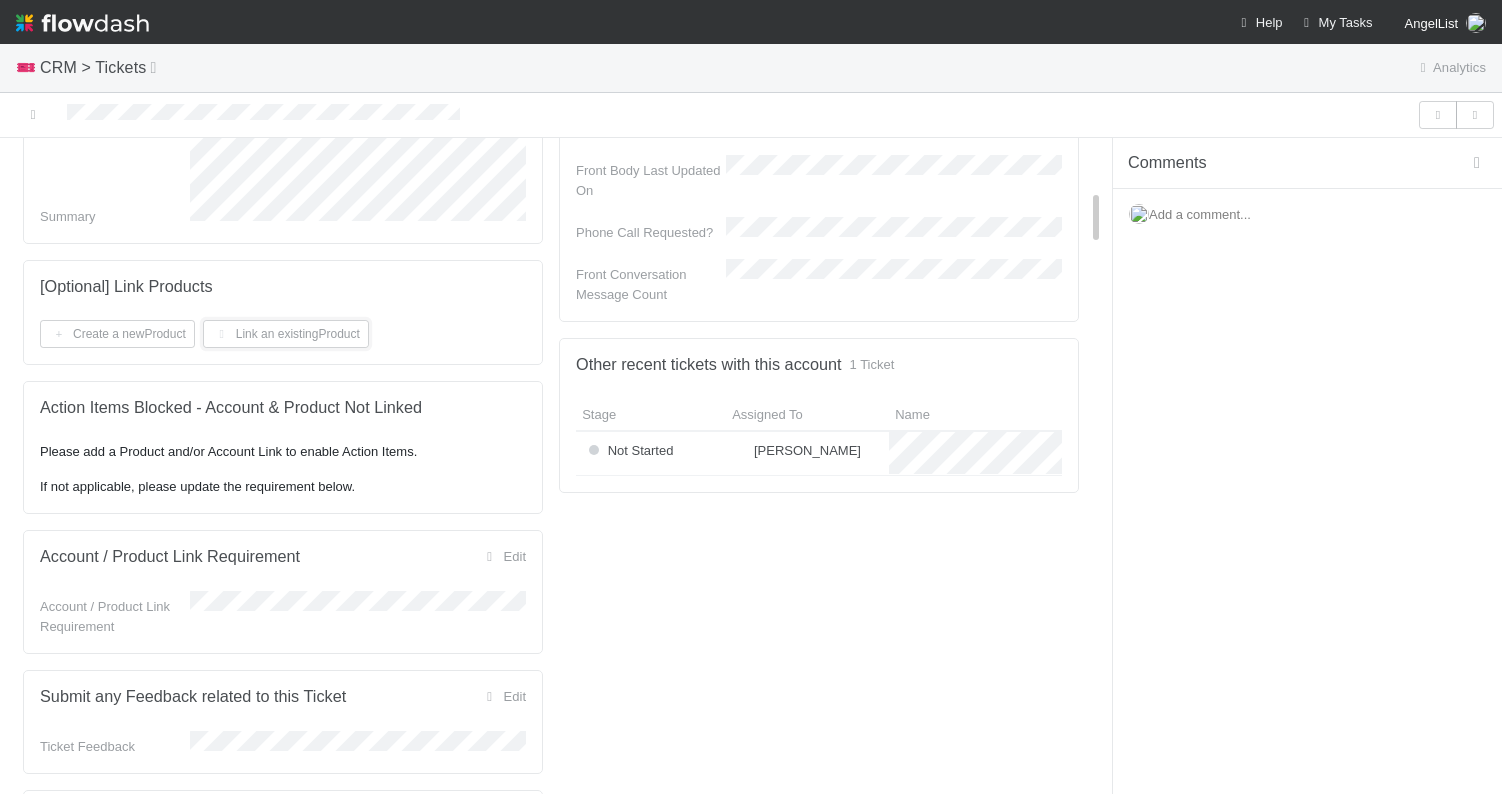 scroll, scrollTop: 0, scrollLeft: 0, axis: both 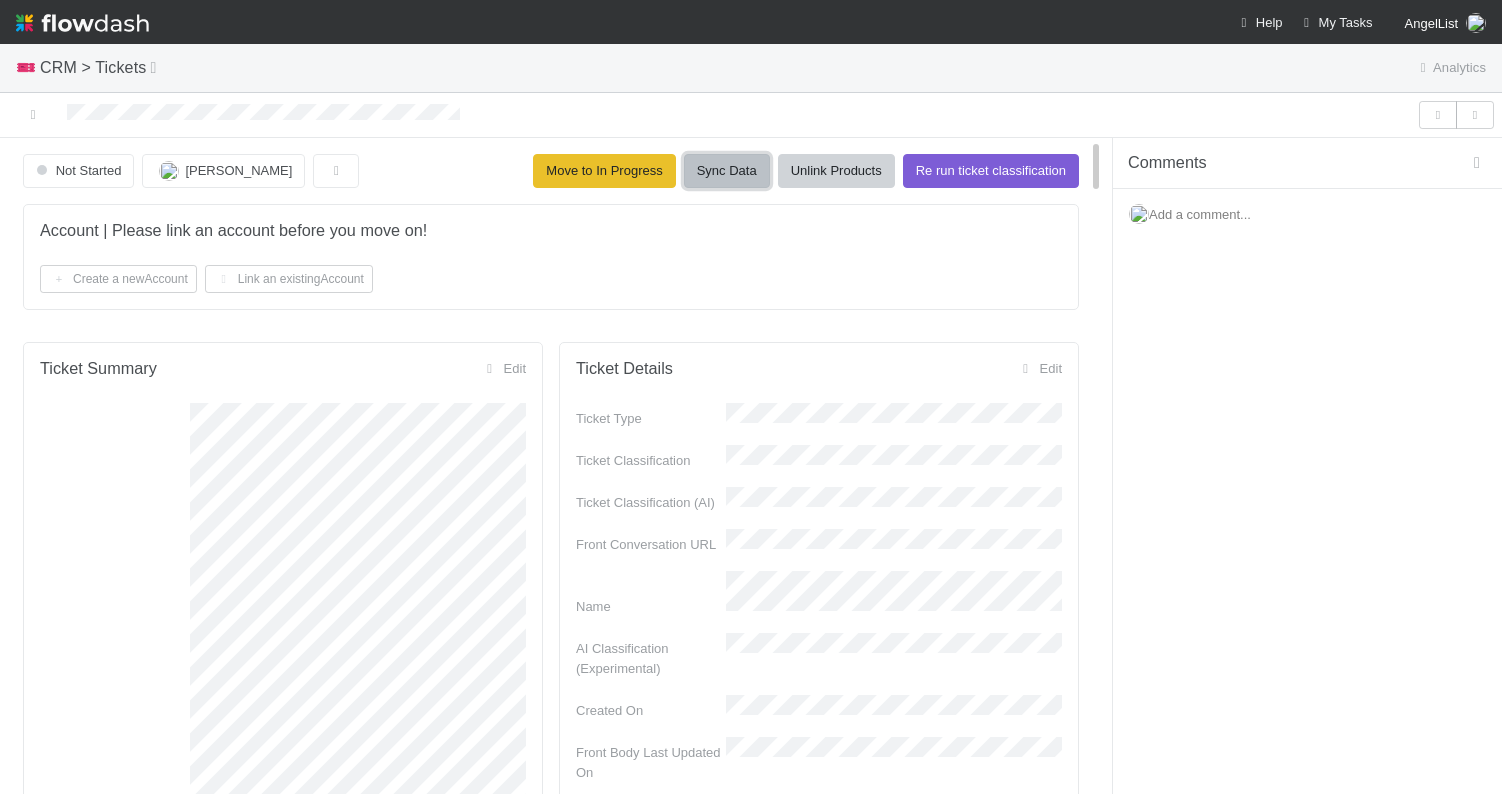 click on "Sync Data" at bounding box center (727, 171) 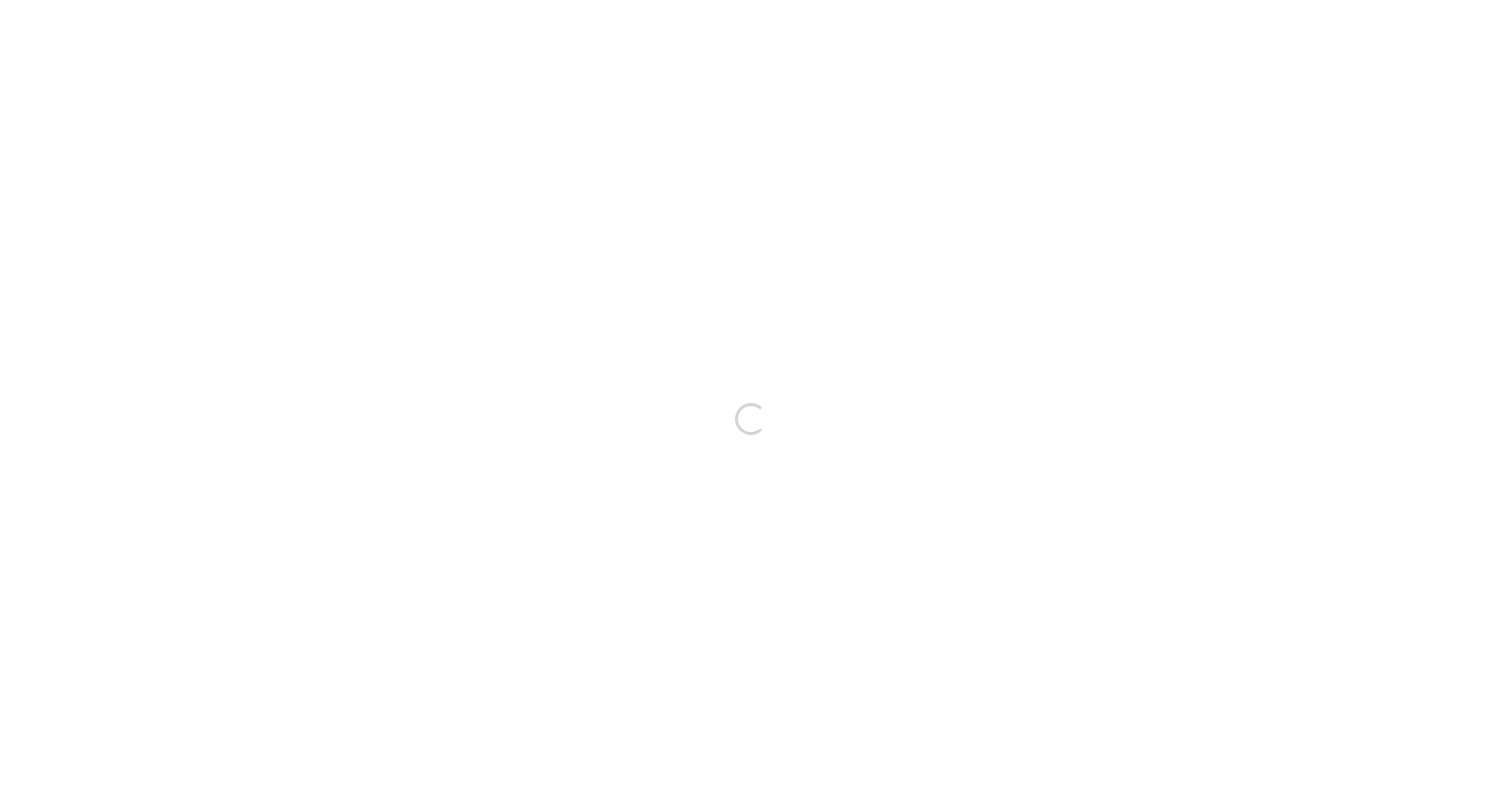 scroll, scrollTop: 0, scrollLeft: 0, axis: both 